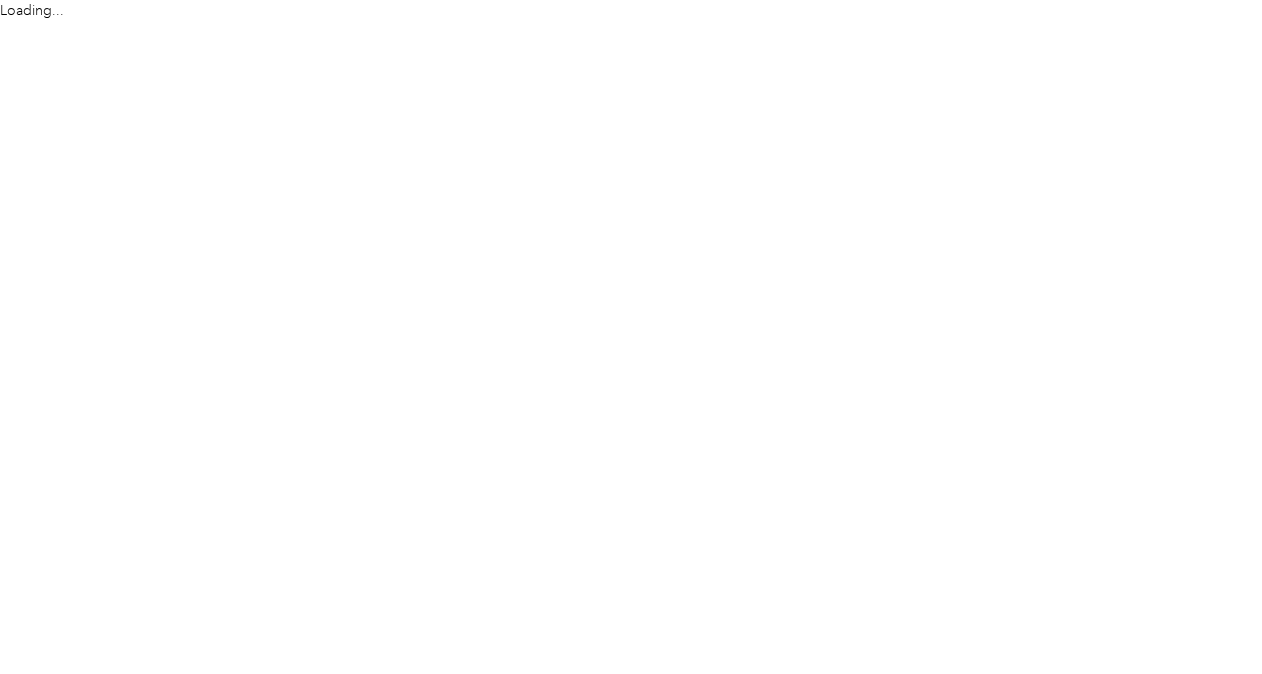 scroll, scrollTop: 0, scrollLeft: 0, axis: both 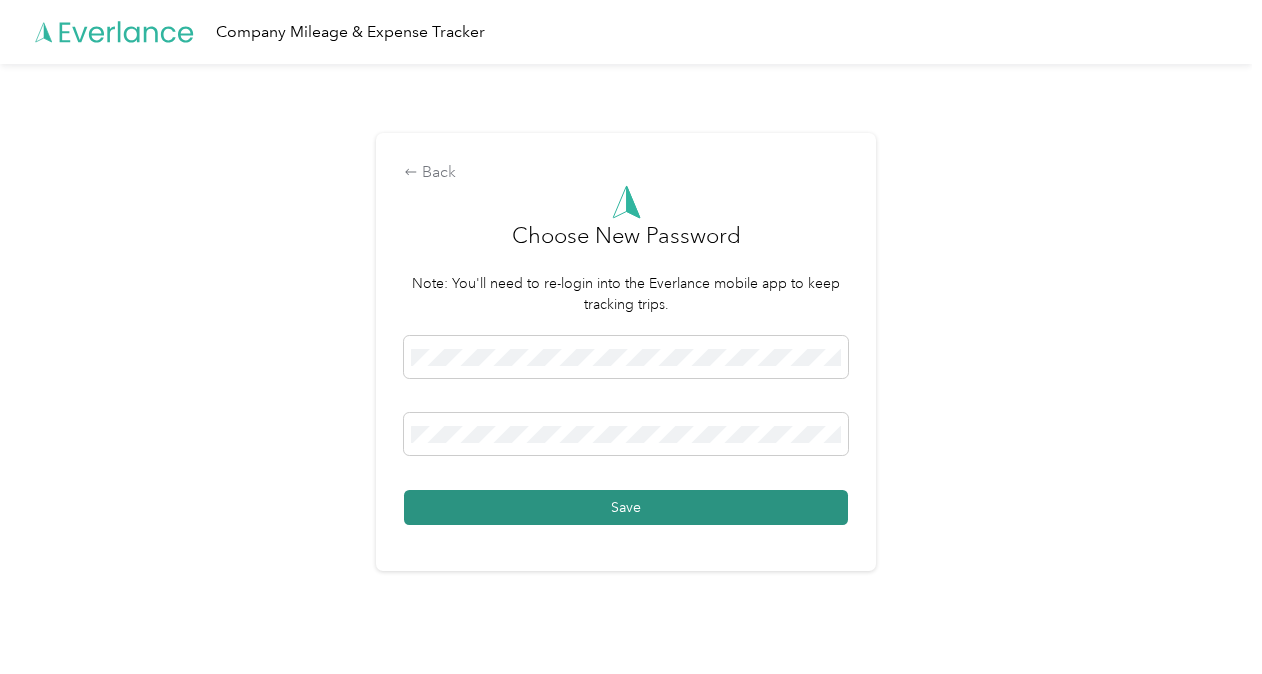 click on "Save" at bounding box center (626, 507) 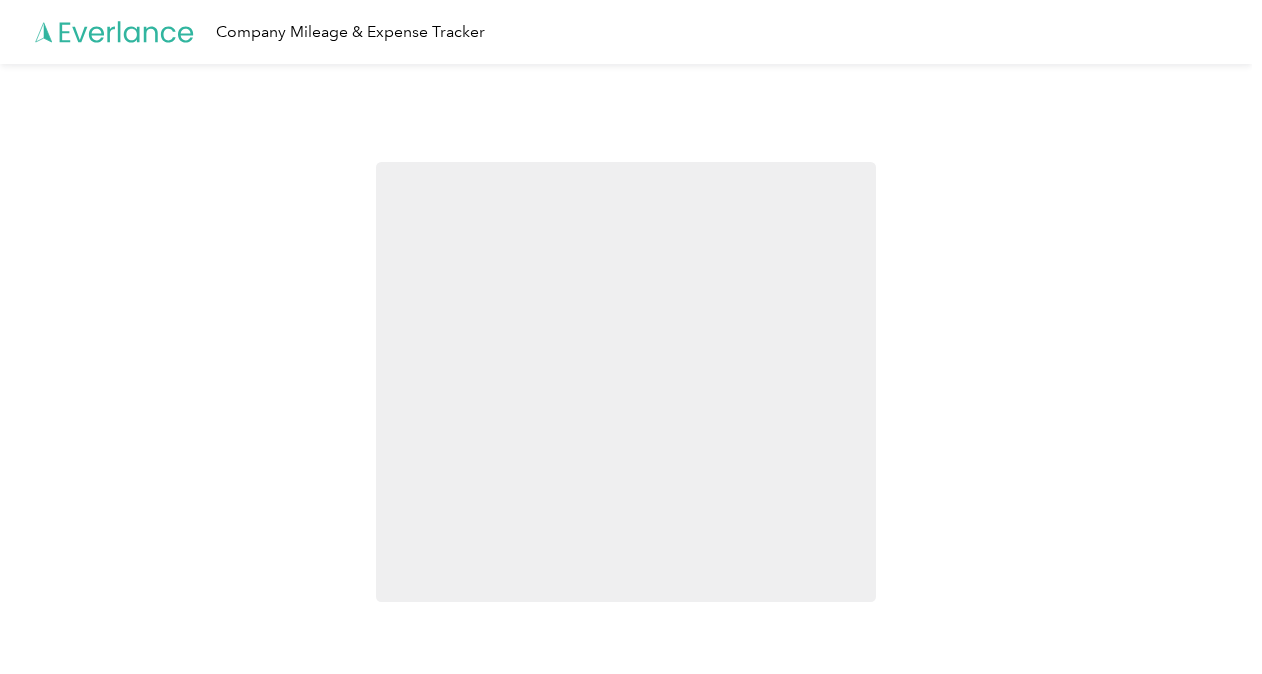 scroll, scrollTop: 0, scrollLeft: 0, axis: both 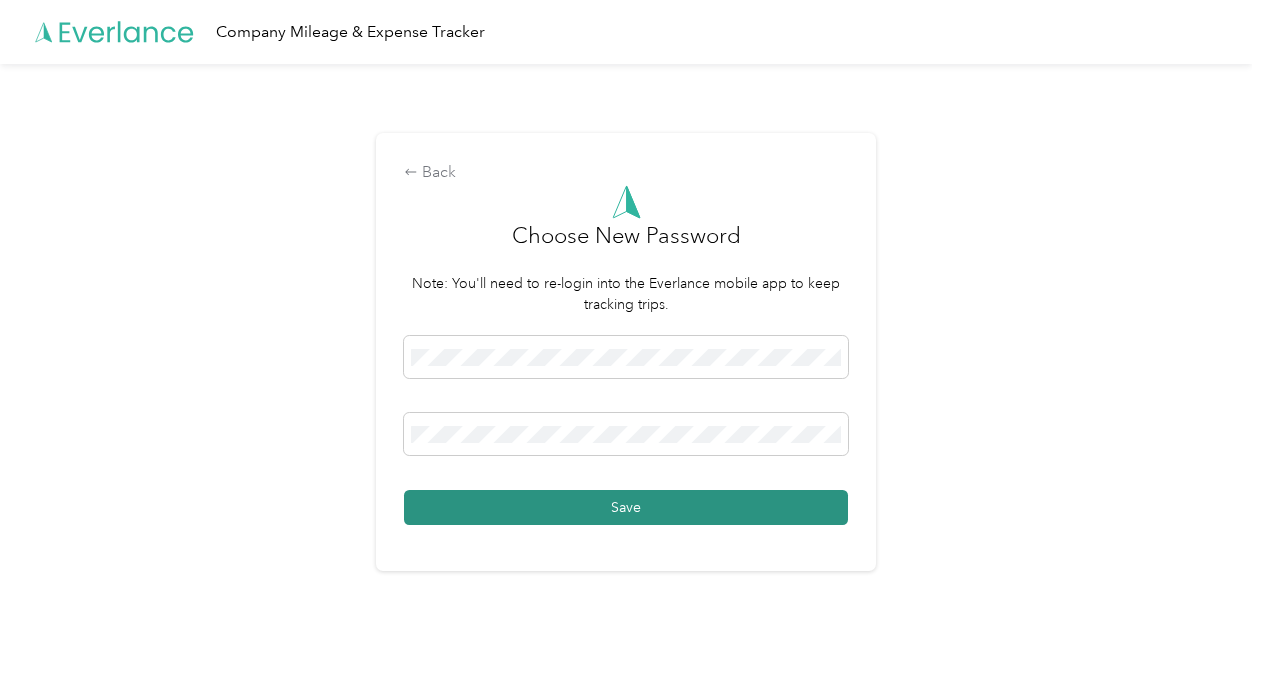 click on "Save" at bounding box center [626, 507] 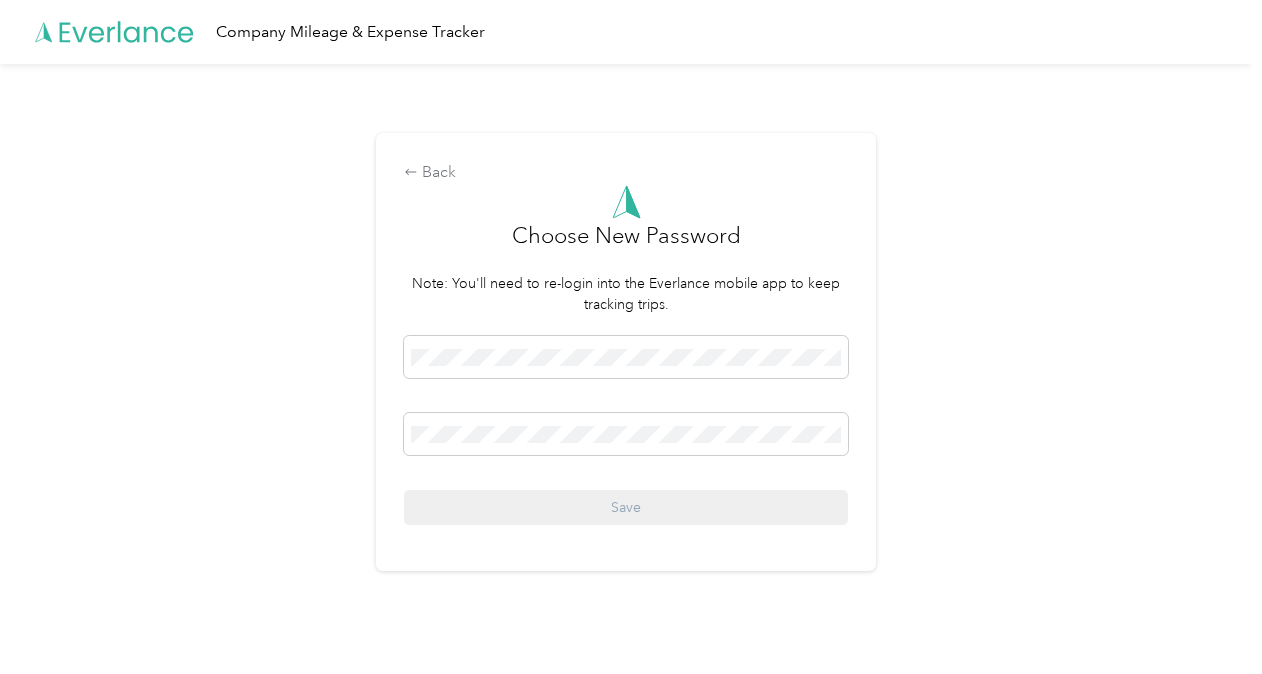 scroll, scrollTop: 0, scrollLeft: 0, axis: both 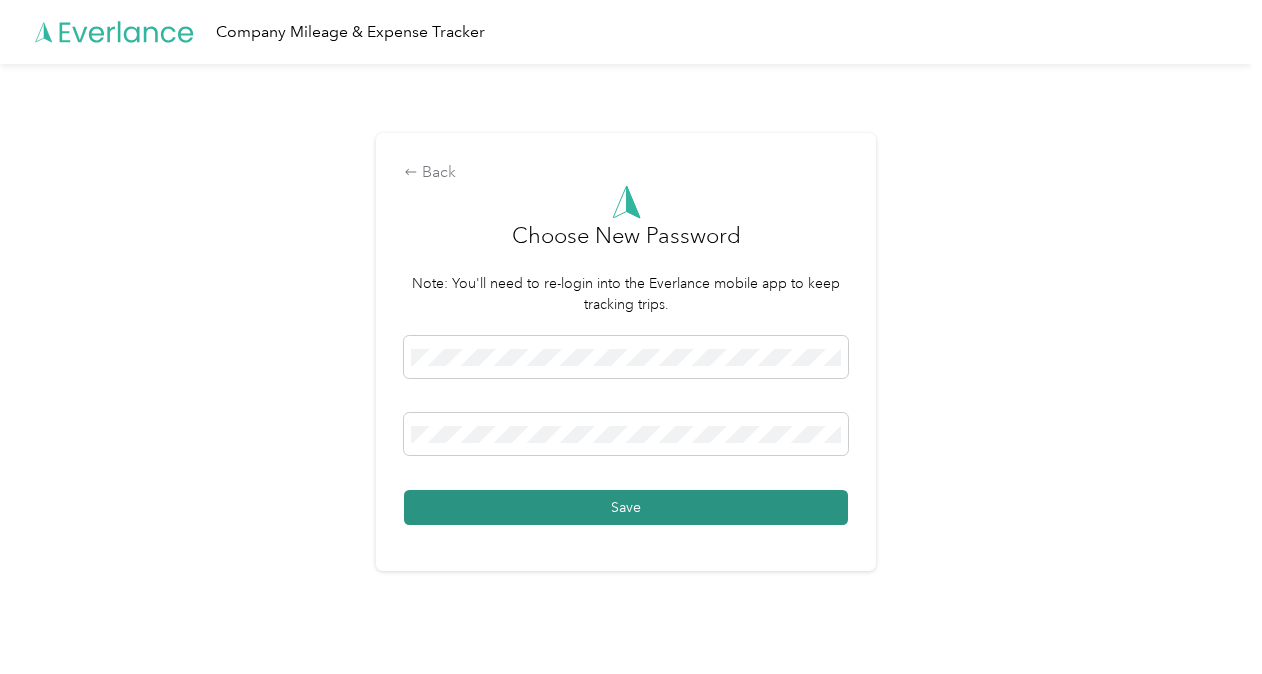 click on "Save" at bounding box center [626, 507] 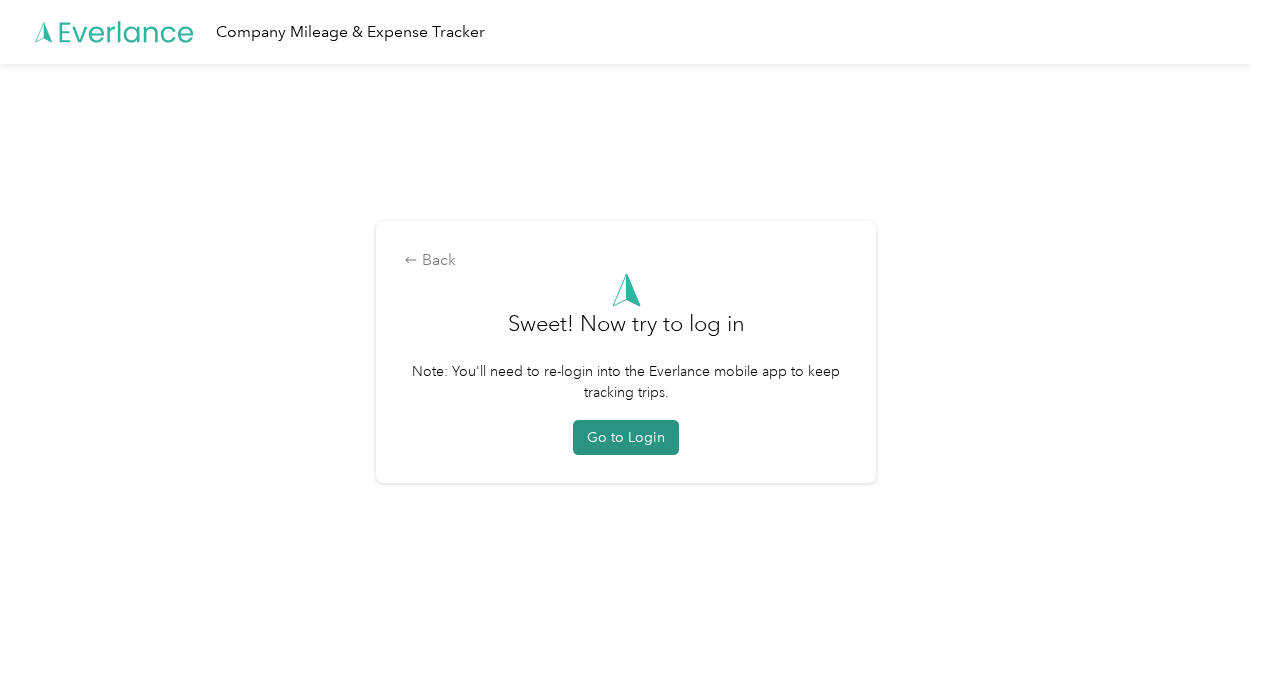 click on "Go to Login" at bounding box center [626, 437] 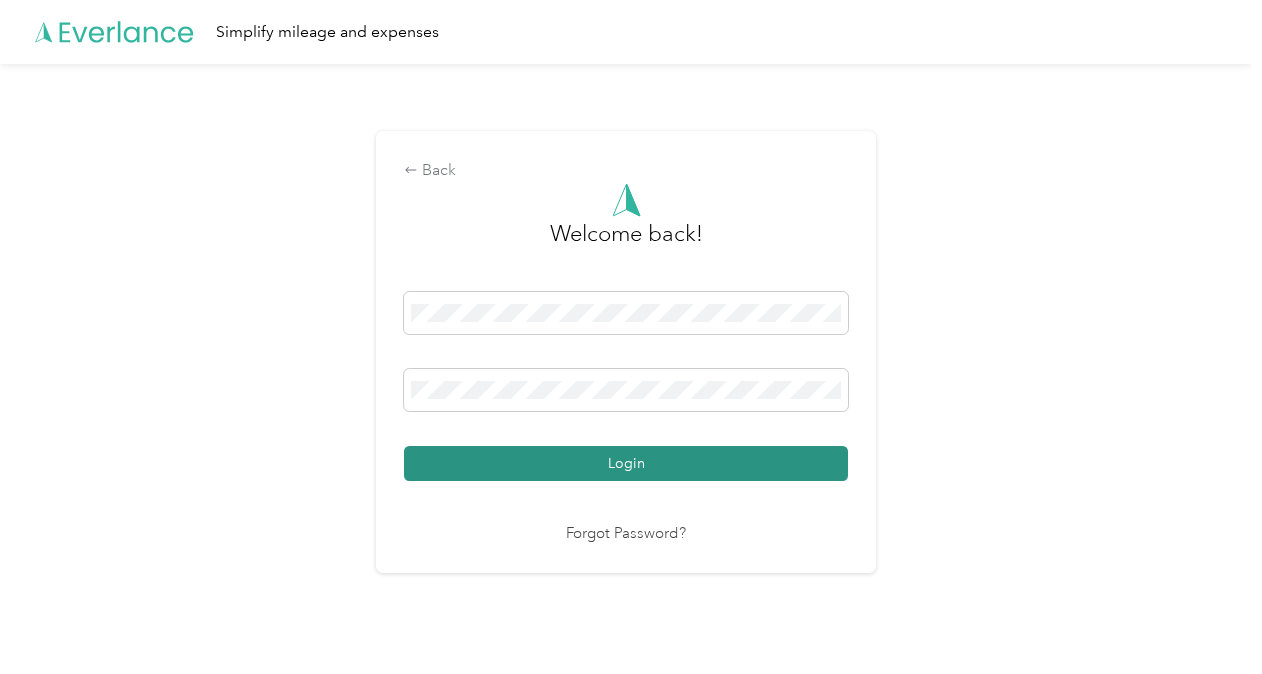 click on "Login" at bounding box center (626, 463) 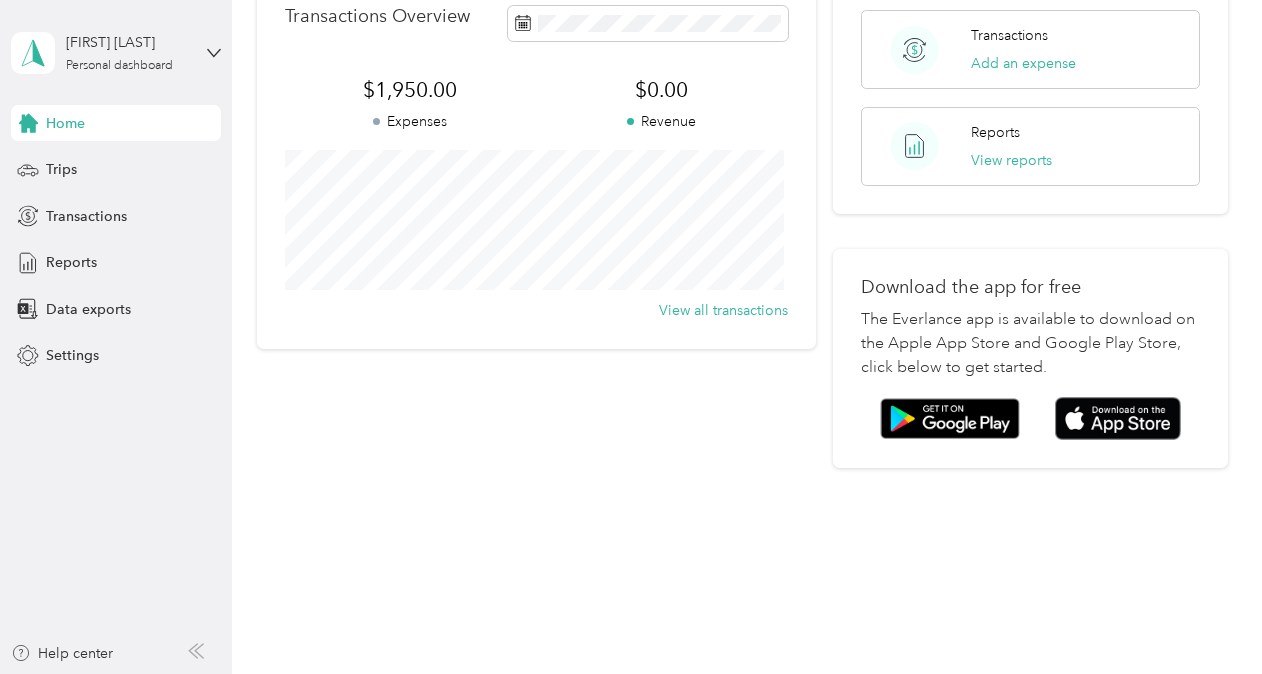 scroll, scrollTop: 280, scrollLeft: 0, axis: vertical 